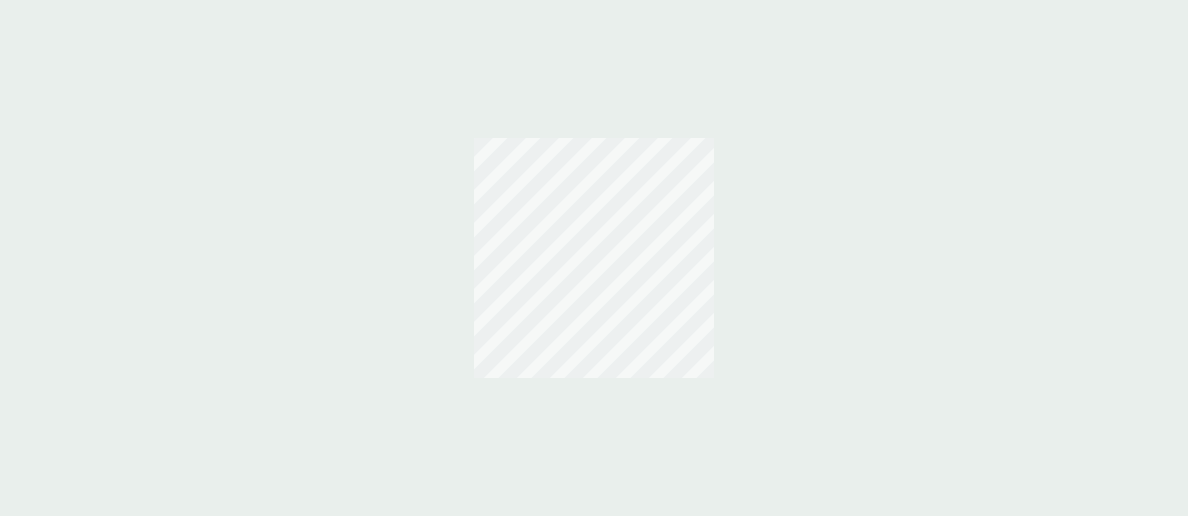 scroll, scrollTop: 0, scrollLeft: 0, axis: both 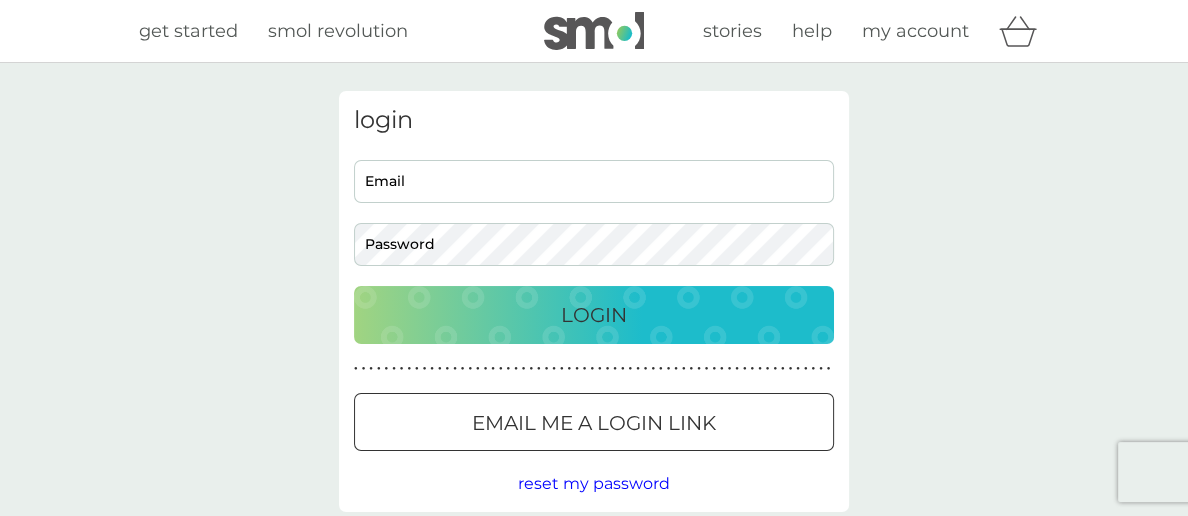 type on "[EMAIL]" 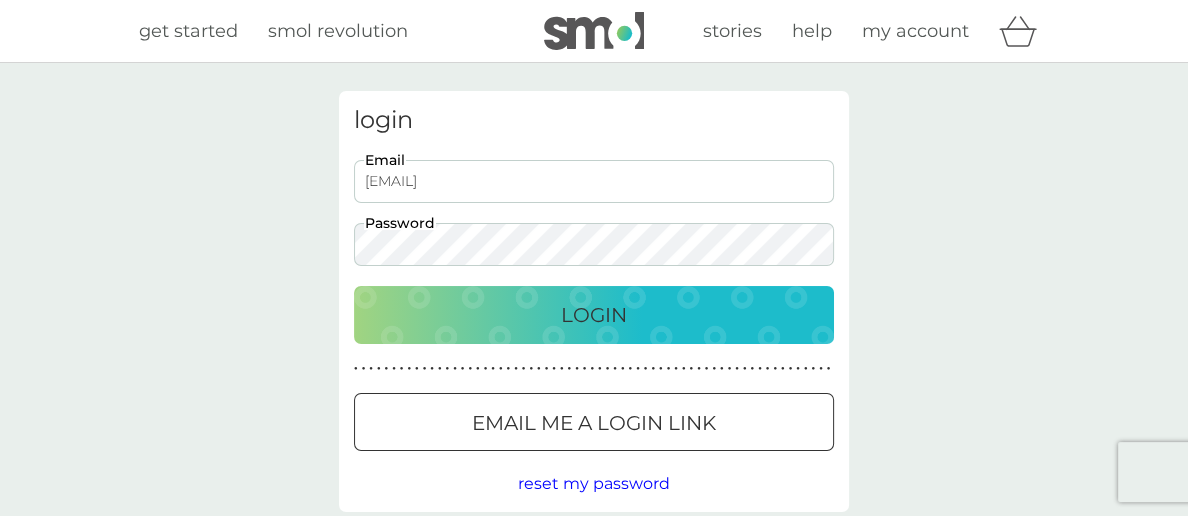click on "Login" at bounding box center (594, 315) 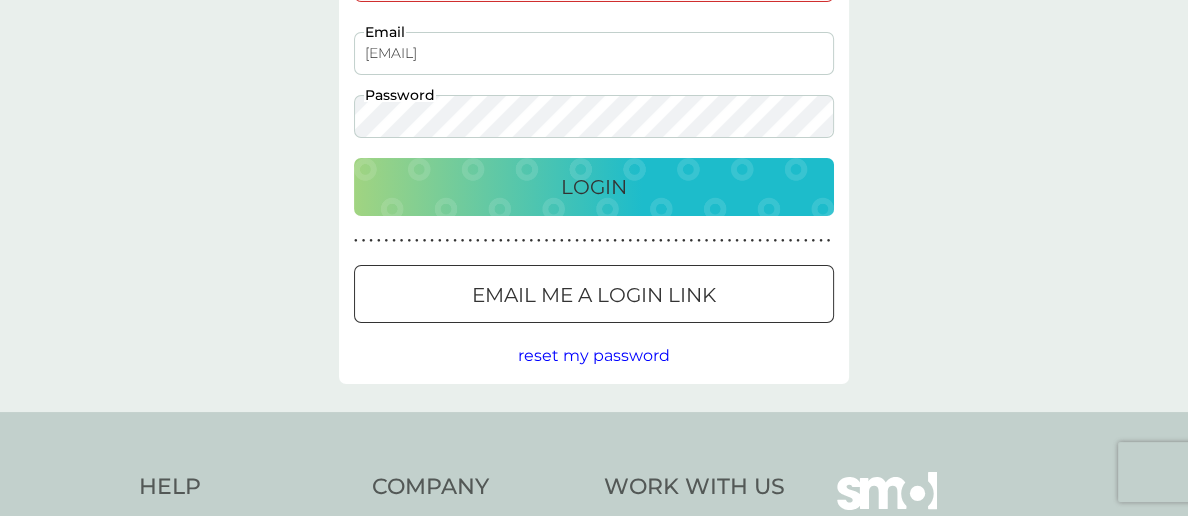 scroll, scrollTop: 200, scrollLeft: 0, axis: vertical 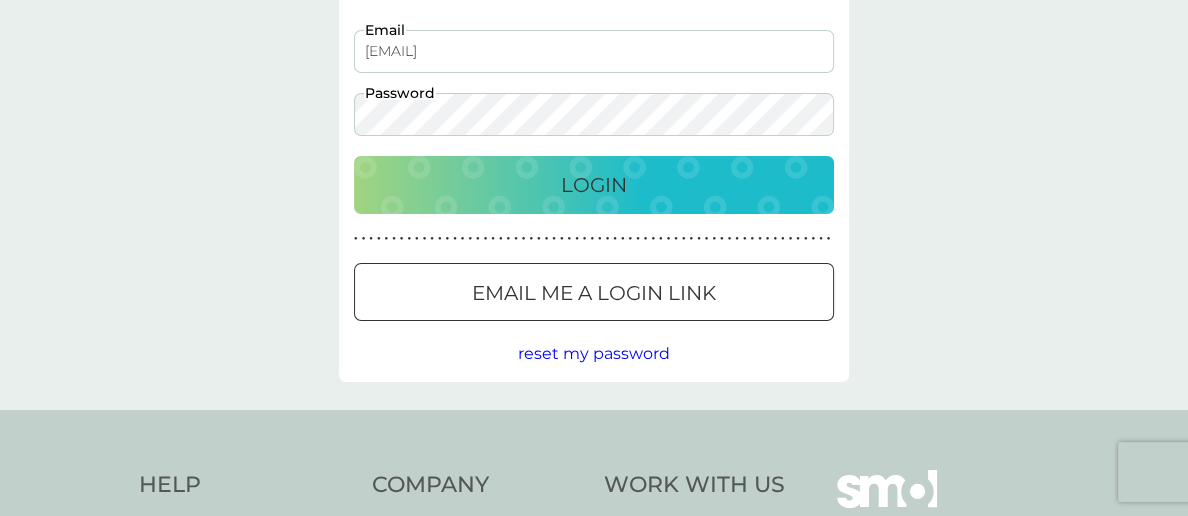 click on "reset my password" at bounding box center [594, 353] 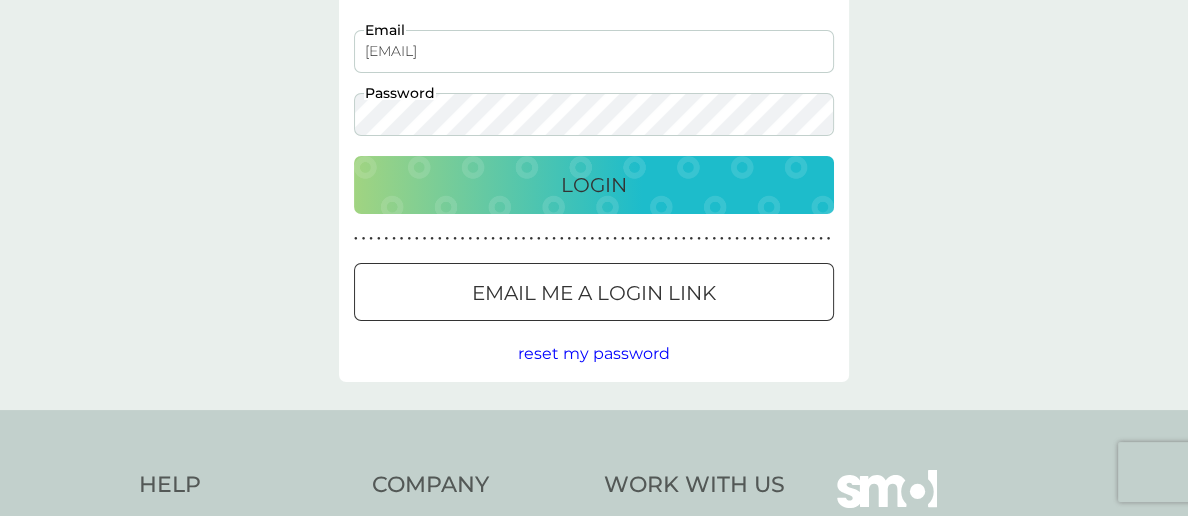 scroll, scrollTop: 0, scrollLeft: 0, axis: both 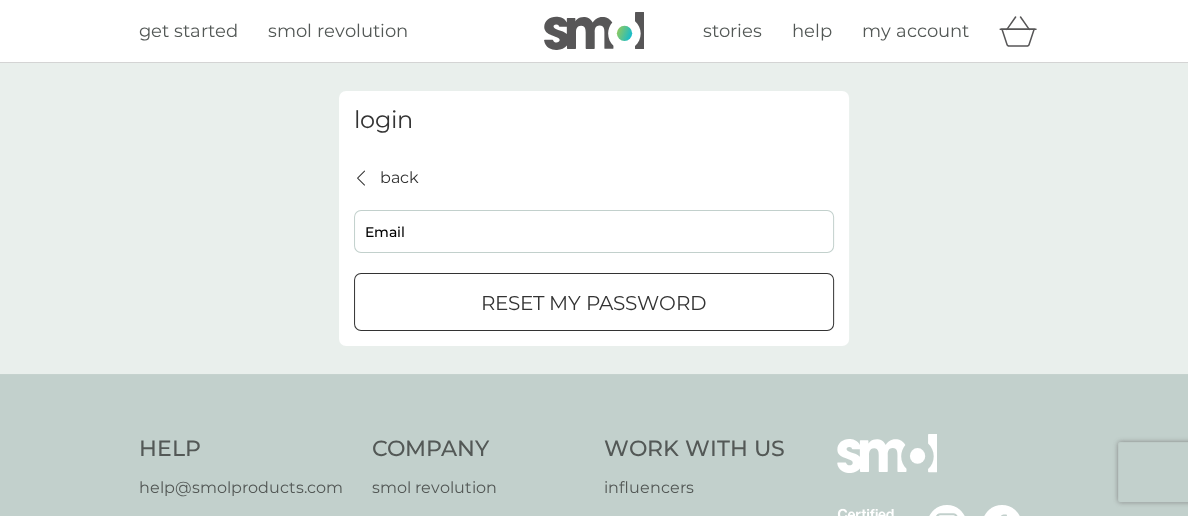 type on "brendavirdee@outlook.com" 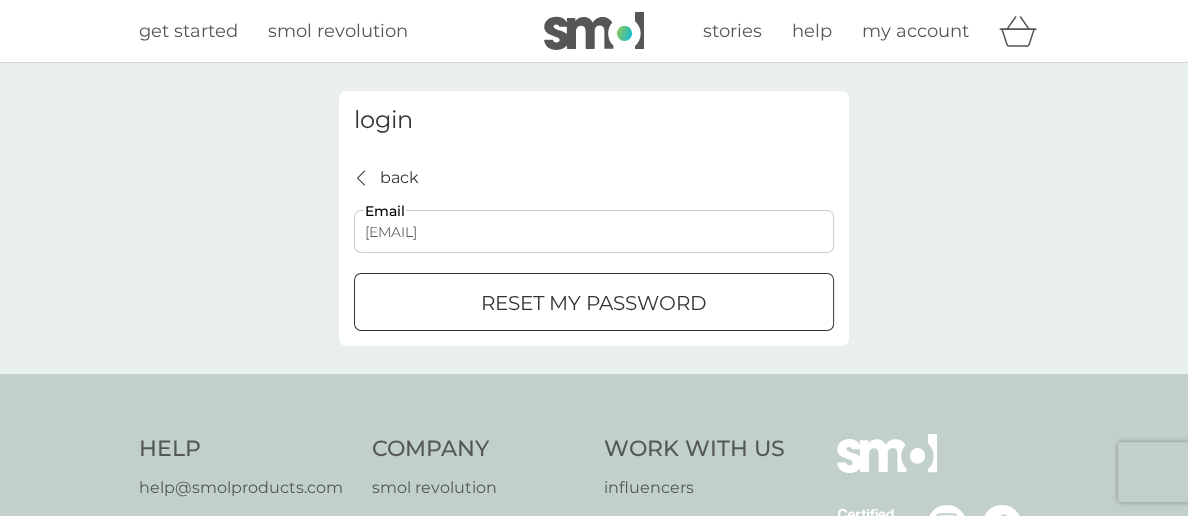 click at bounding box center [593, 301] 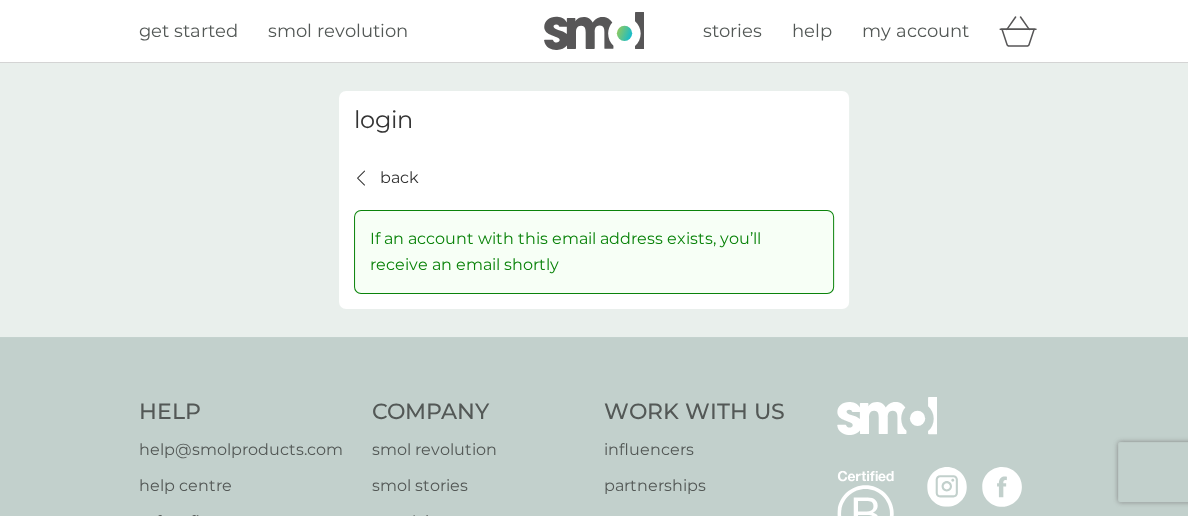 click on "my account" at bounding box center [915, 31] 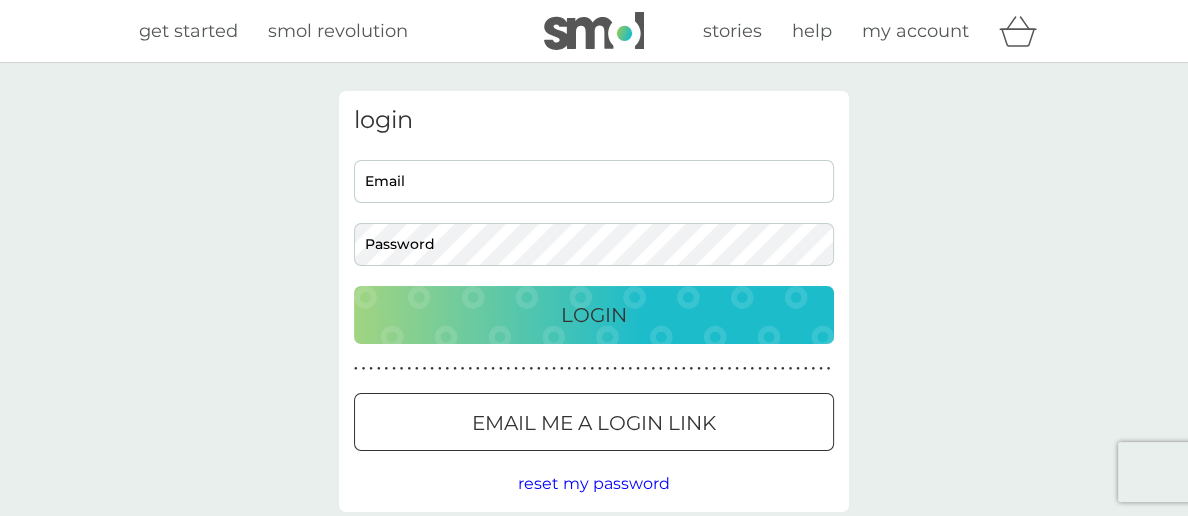 type on "brendavirdee@outlook.com" 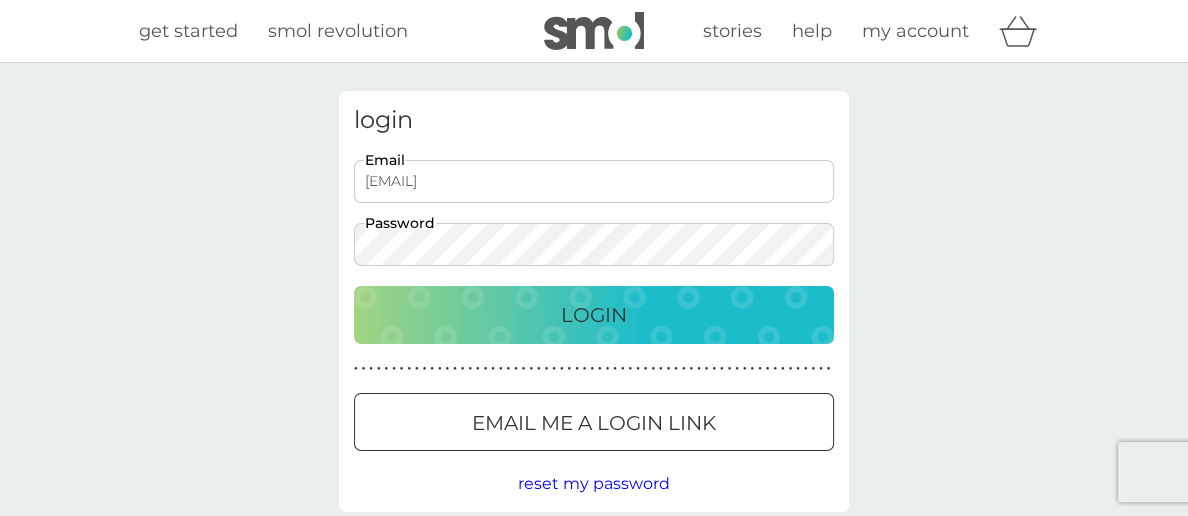 click on "Login" at bounding box center [594, 315] 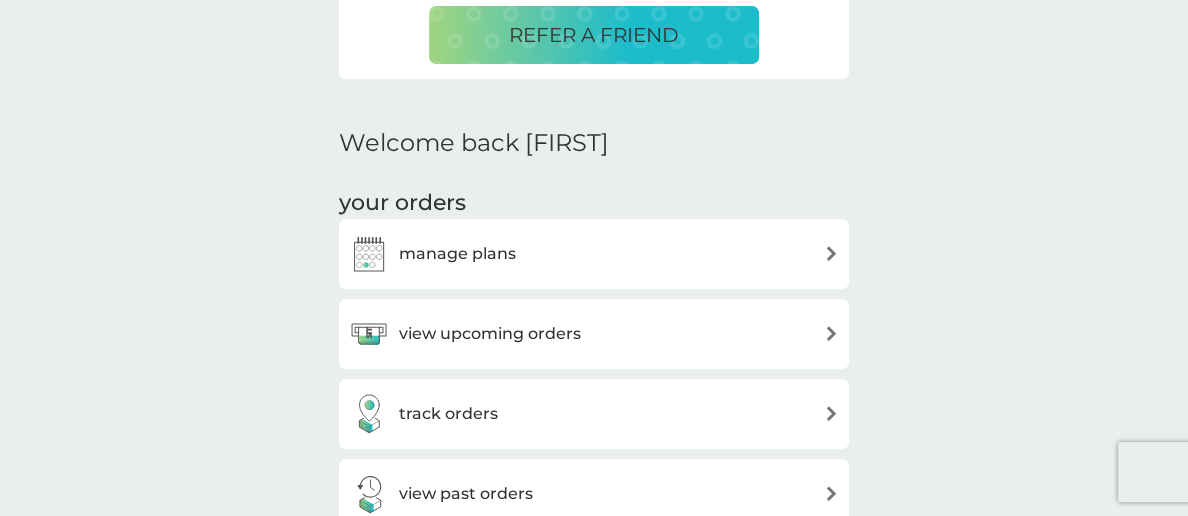 scroll, scrollTop: 657, scrollLeft: 0, axis: vertical 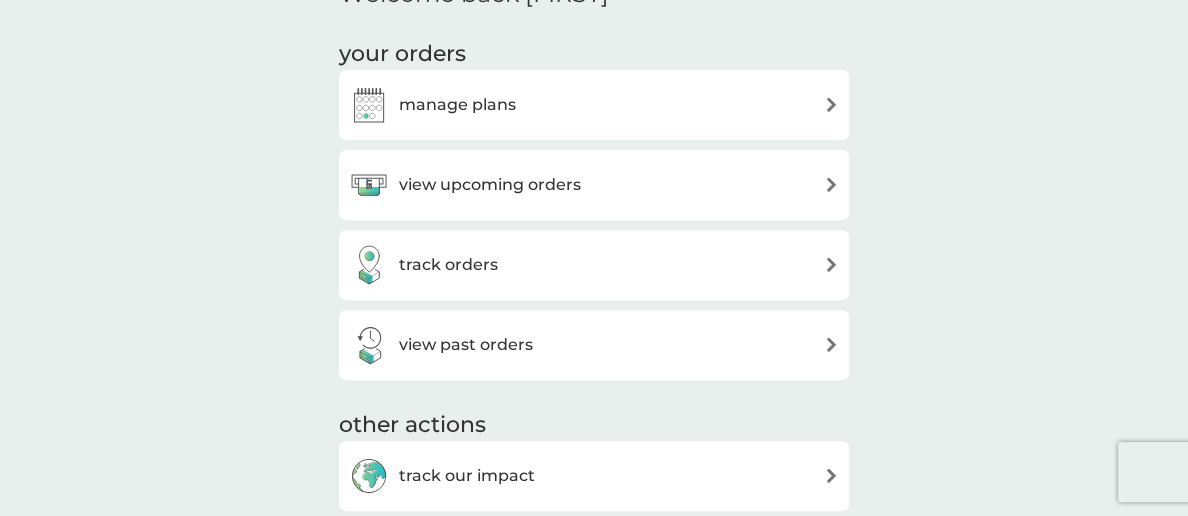 click on "manage plans" at bounding box center (457, 105) 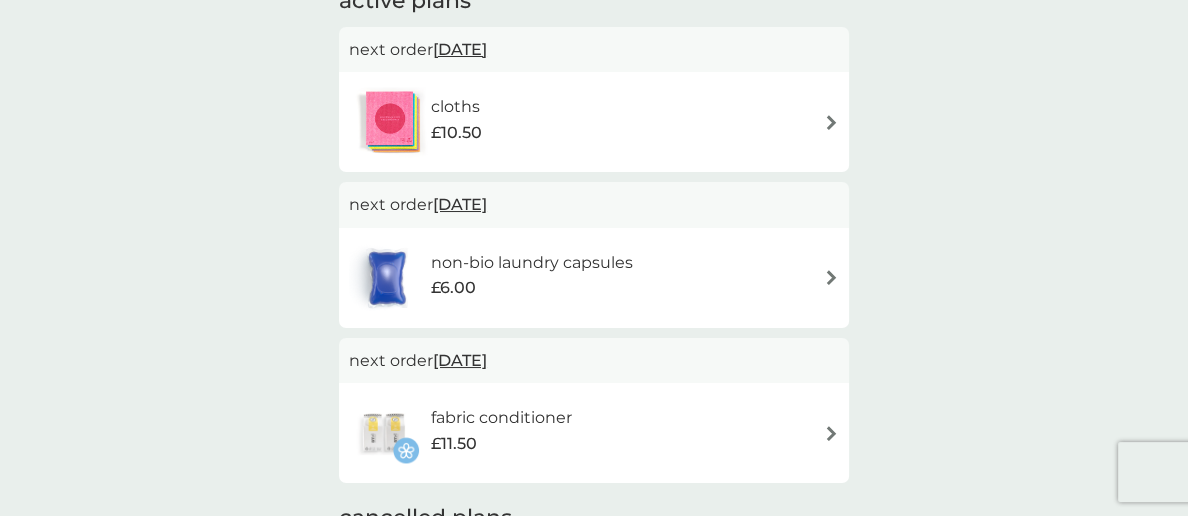 scroll, scrollTop: 167, scrollLeft: 0, axis: vertical 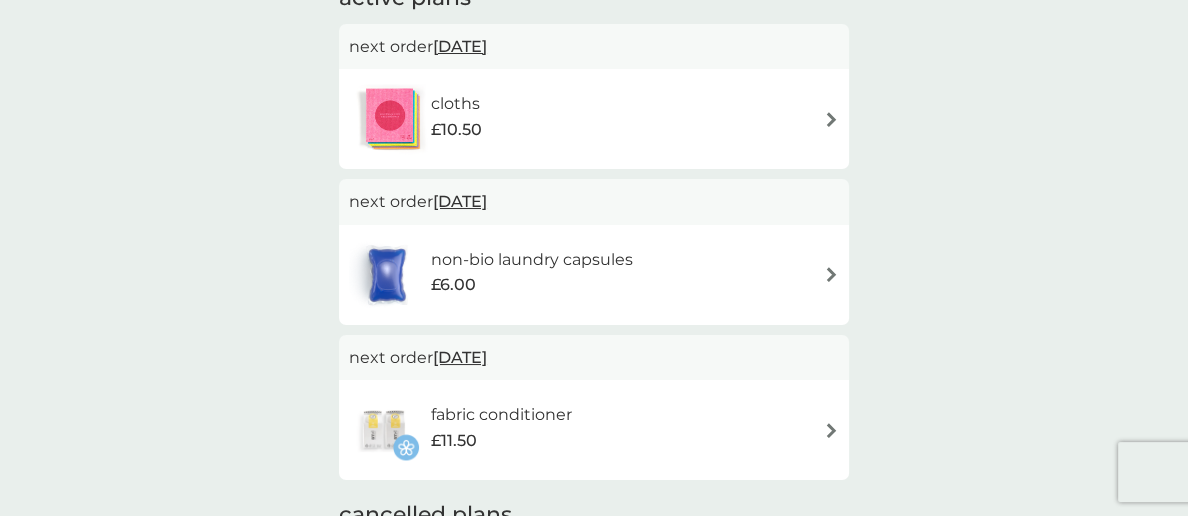 click at bounding box center [831, 274] 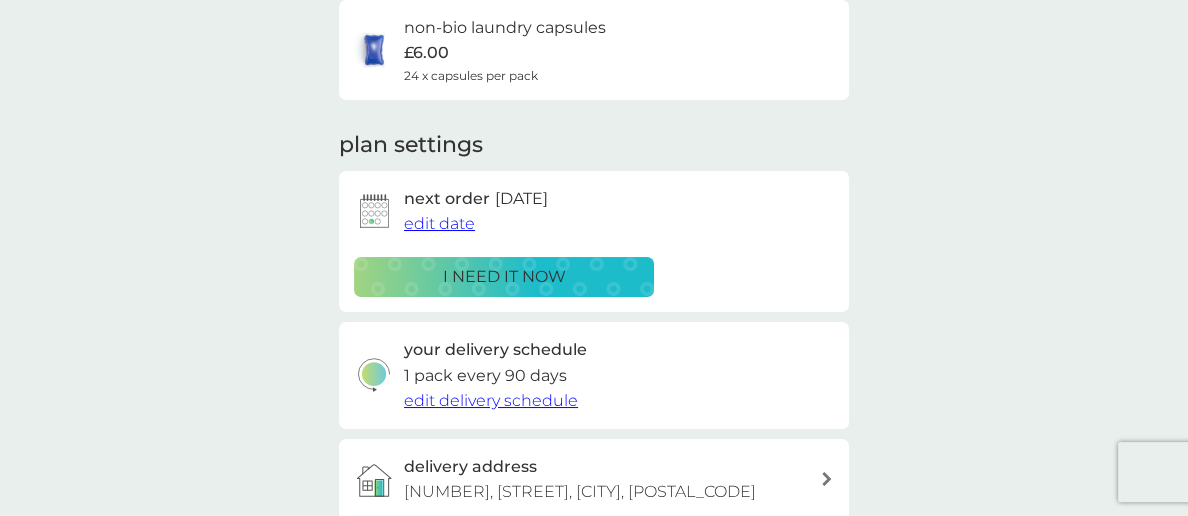 scroll, scrollTop: 0, scrollLeft: 0, axis: both 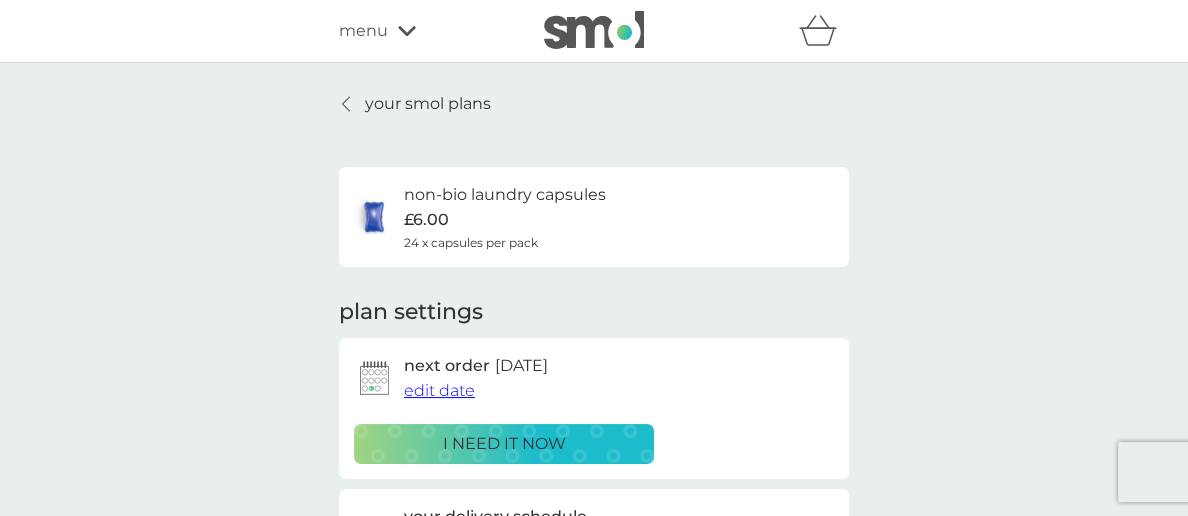 click on "i need it now" at bounding box center [504, 444] 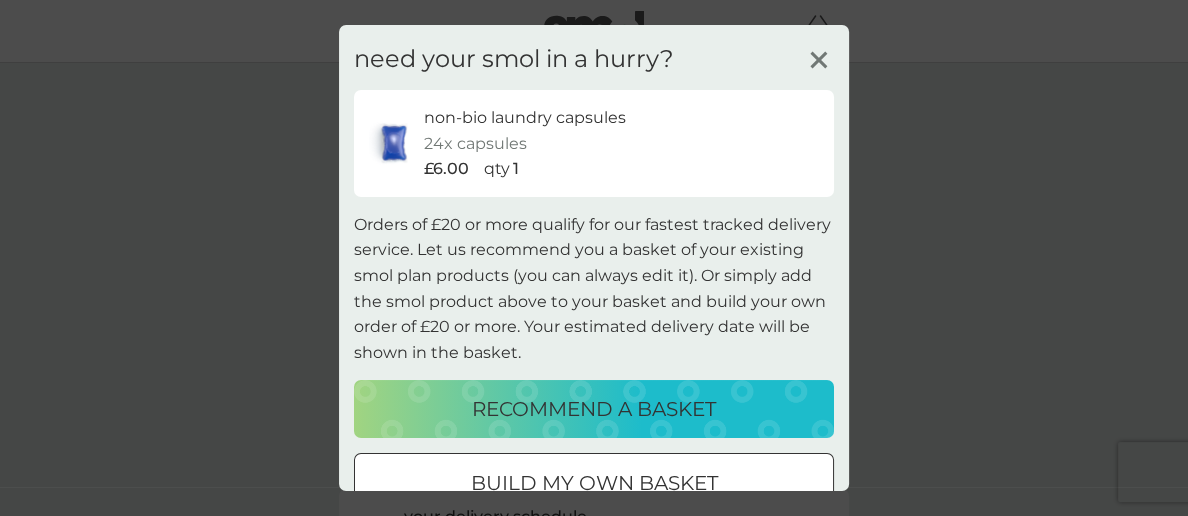 click at bounding box center (594, 483) 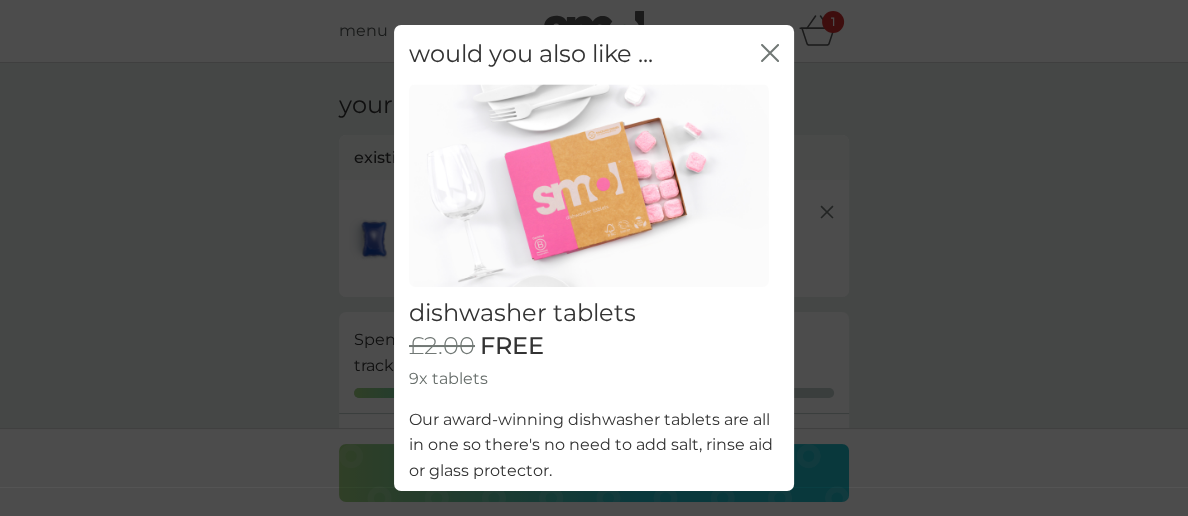 click 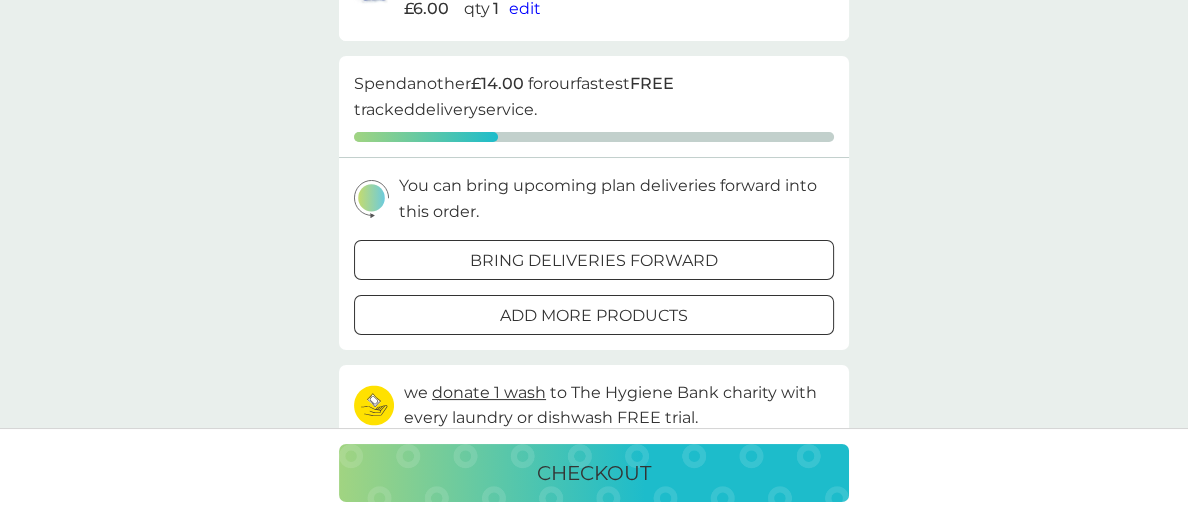 scroll, scrollTop: 257, scrollLeft: 0, axis: vertical 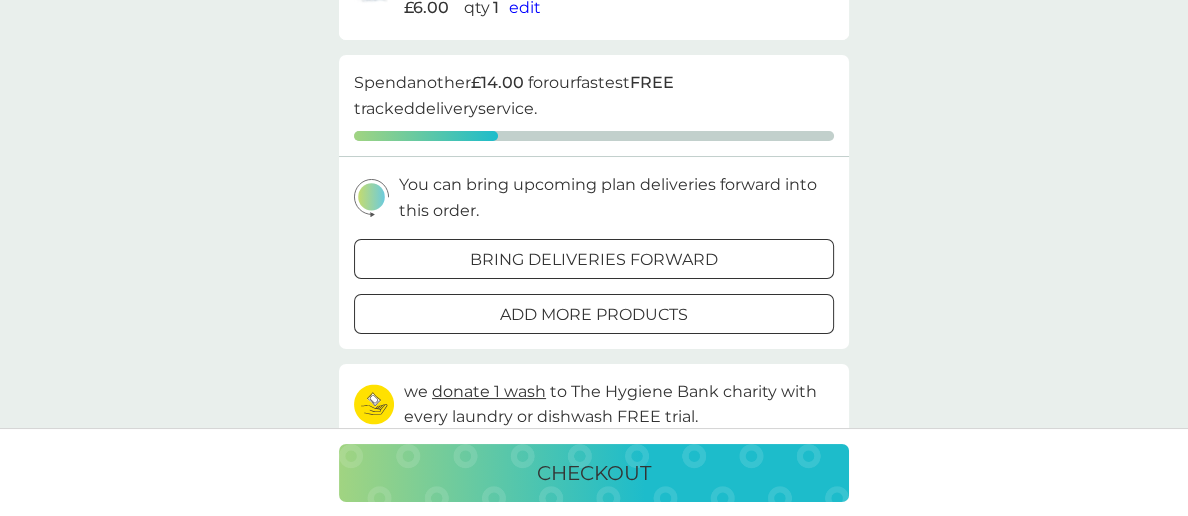 click on "add more products" at bounding box center [594, 315] 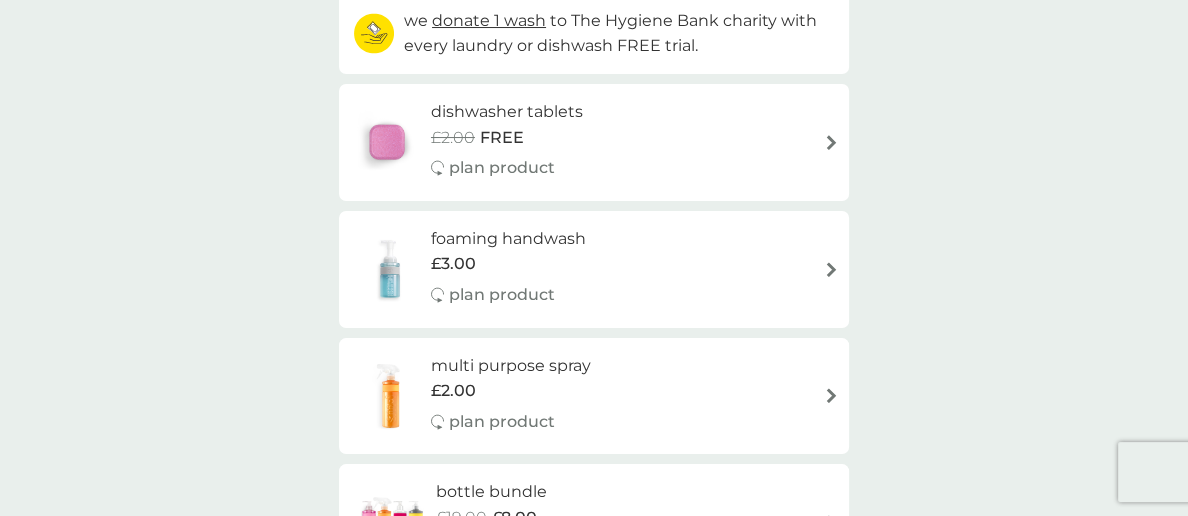 scroll, scrollTop: 246, scrollLeft: 0, axis: vertical 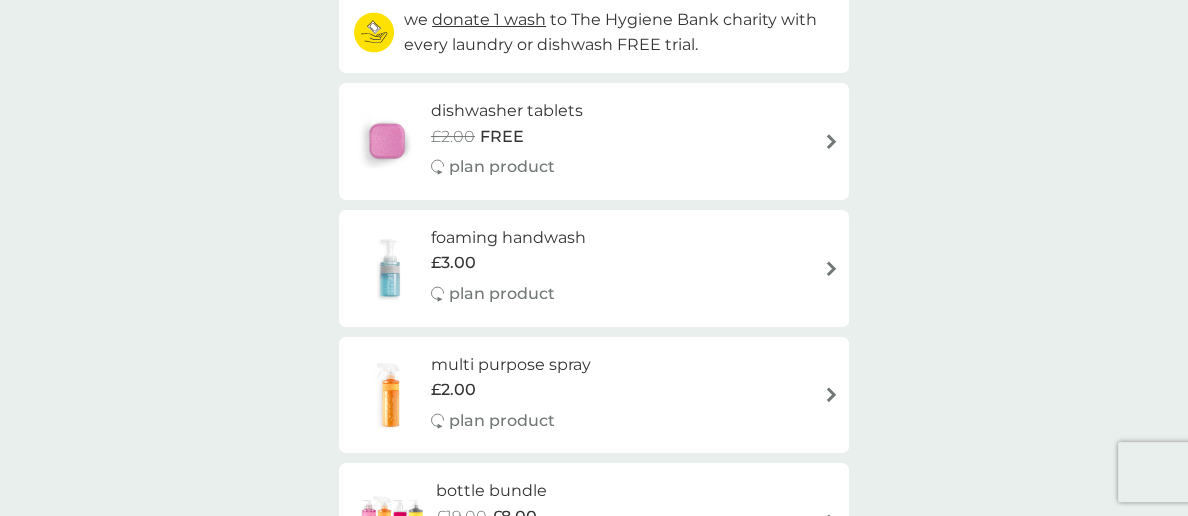 click at bounding box center (831, 268) 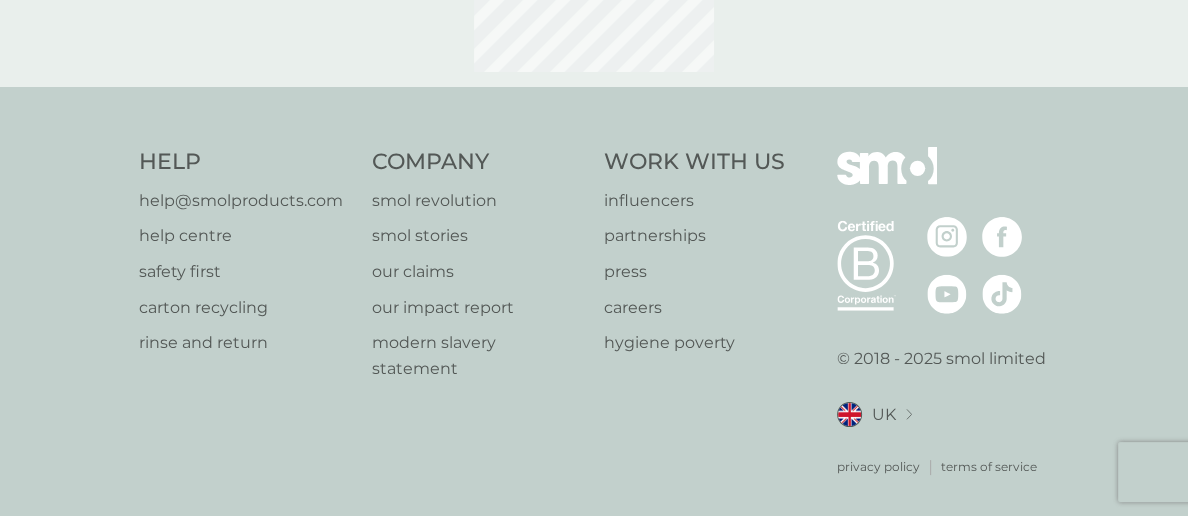 scroll, scrollTop: 0, scrollLeft: 0, axis: both 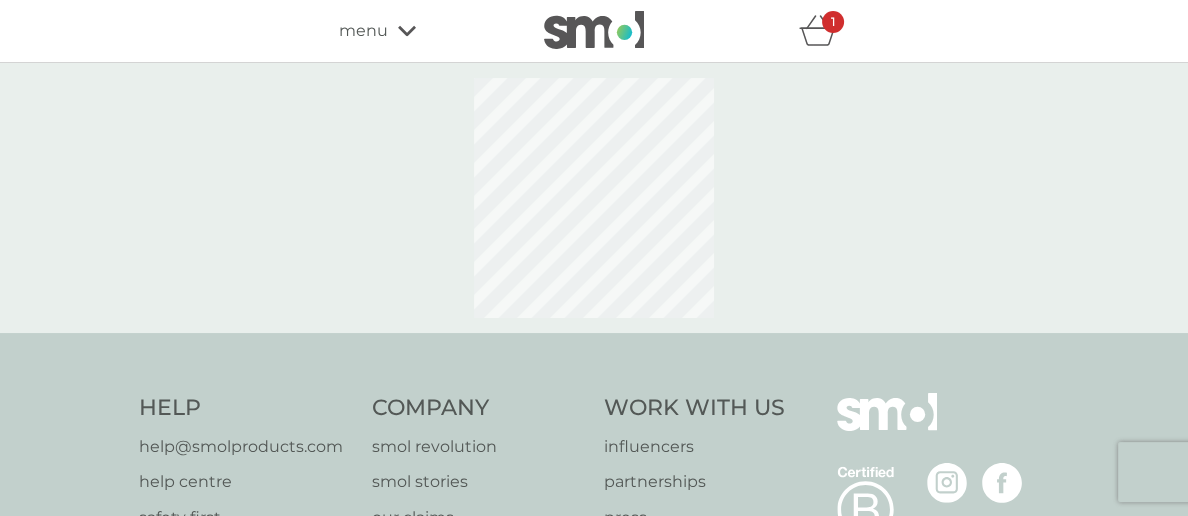 select on "119" 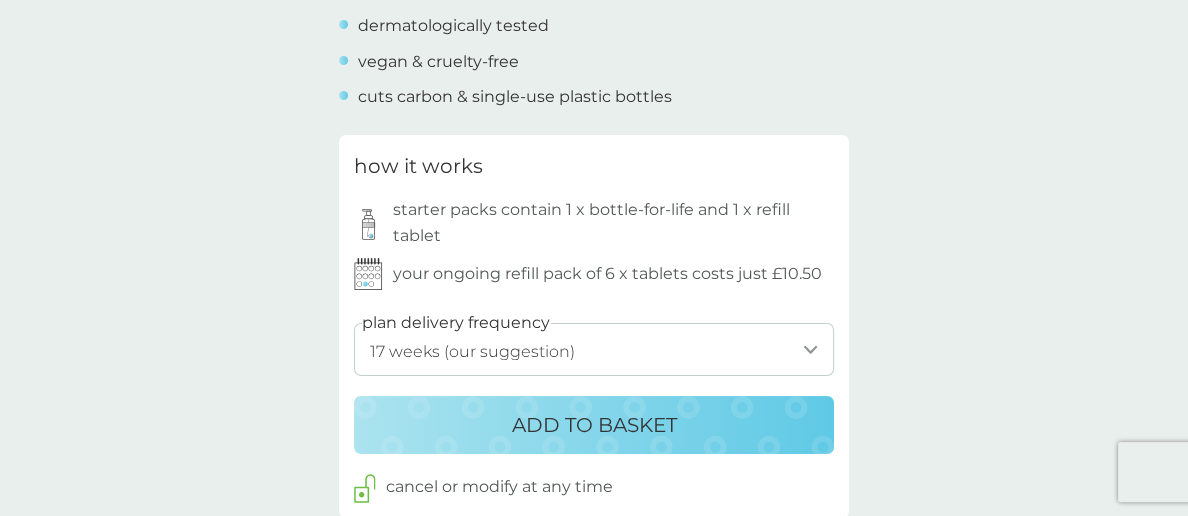 scroll, scrollTop: 940, scrollLeft: 0, axis: vertical 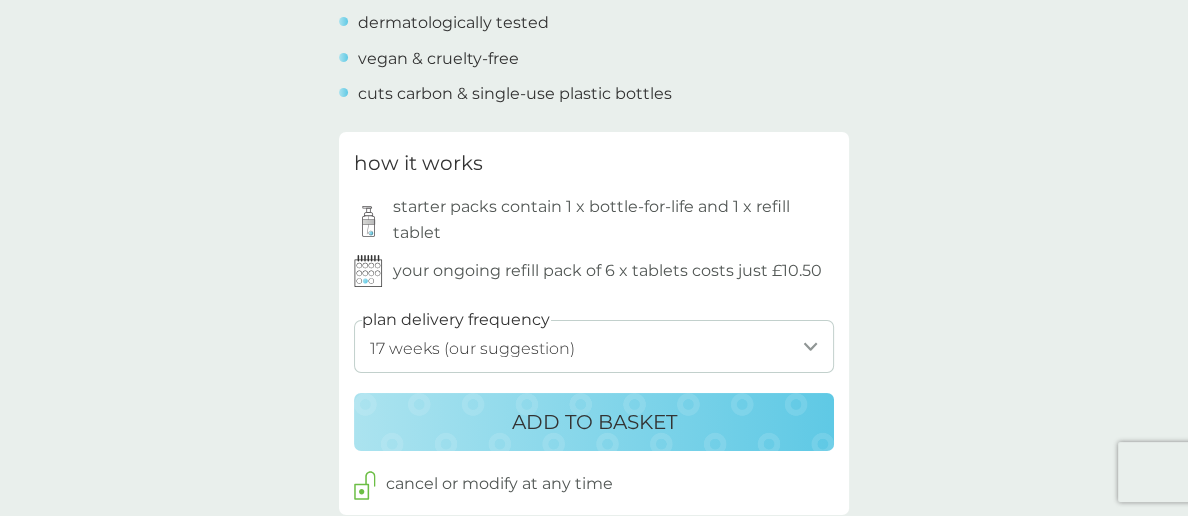 click on "ADD TO BASKET" at bounding box center [594, 422] 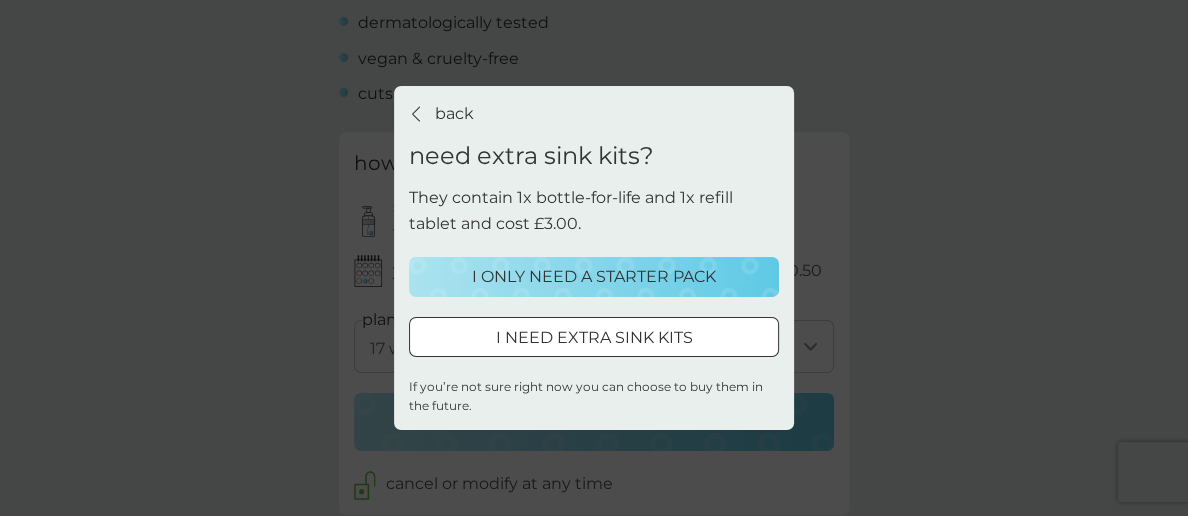 click on "I ONLY NEED A STARTER PACK" at bounding box center (594, 277) 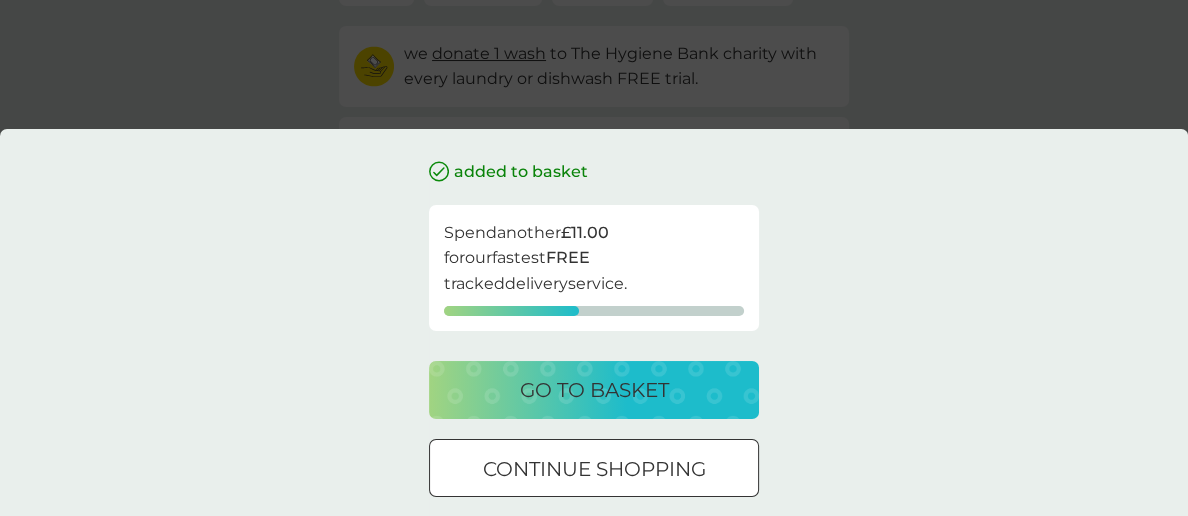 scroll, scrollTop: 220, scrollLeft: 0, axis: vertical 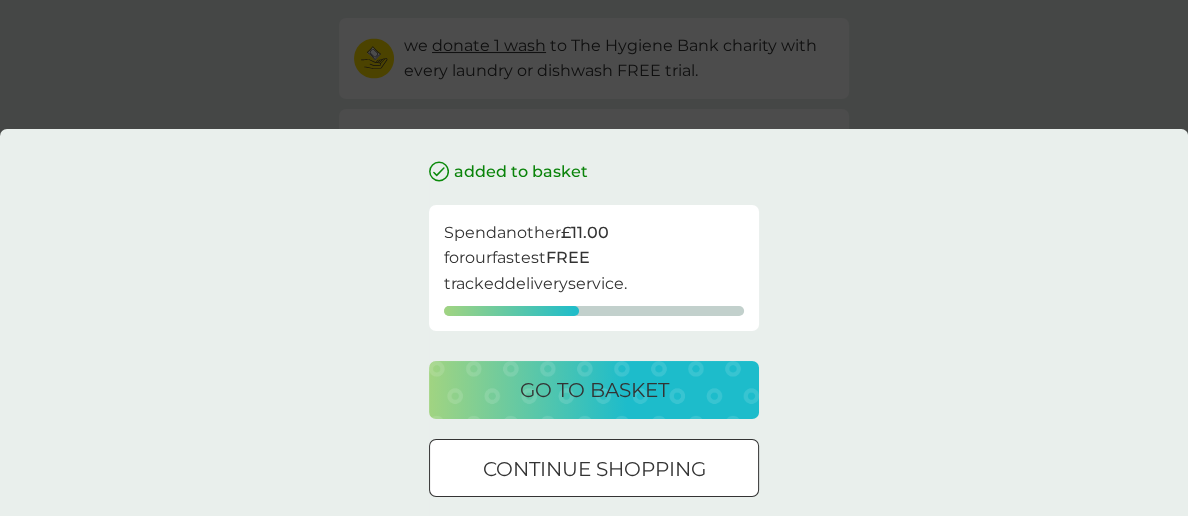 click on "continue shopping" at bounding box center (594, 469) 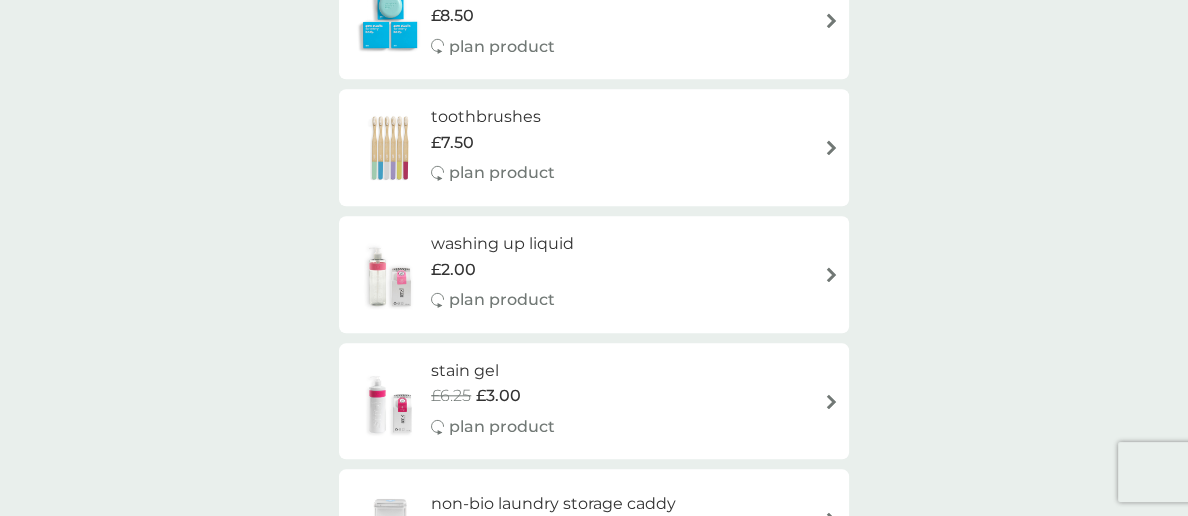 scroll, scrollTop: 1897, scrollLeft: 0, axis: vertical 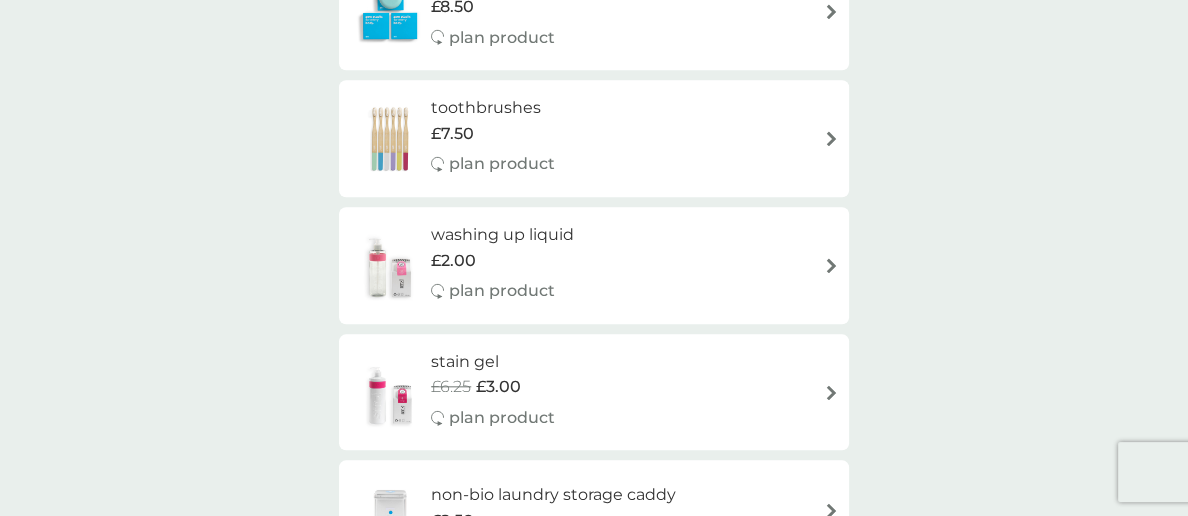 click at bounding box center (831, 265) 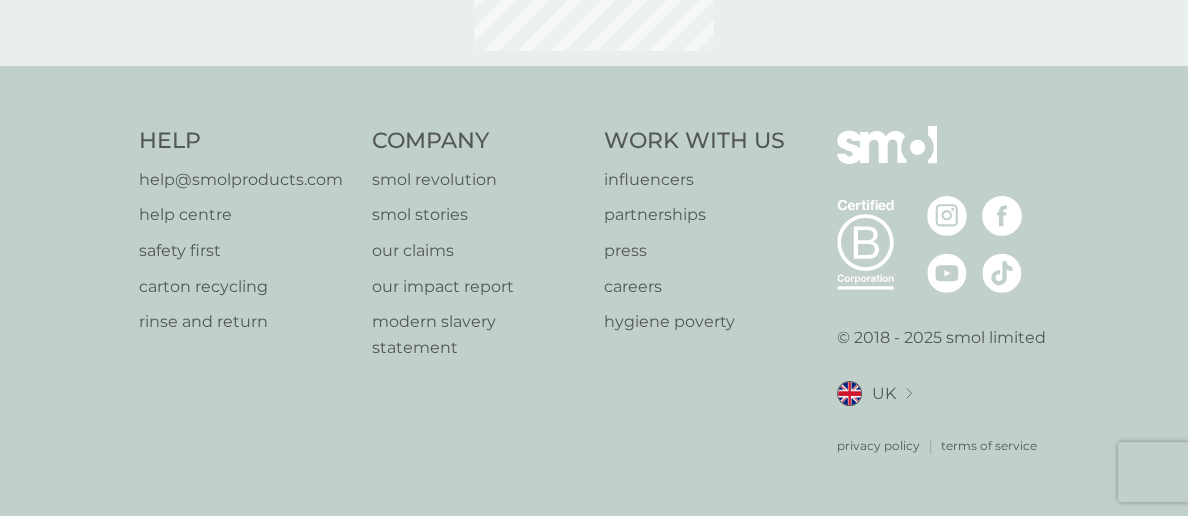 scroll, scrollTop: 0, scrollLeft: 0, axis: both 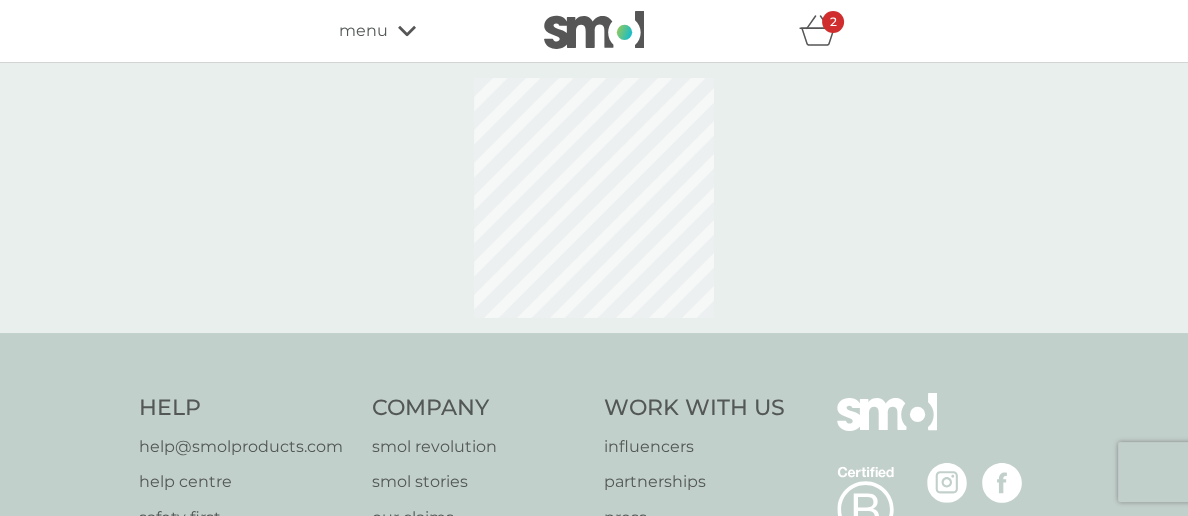 select on "112" 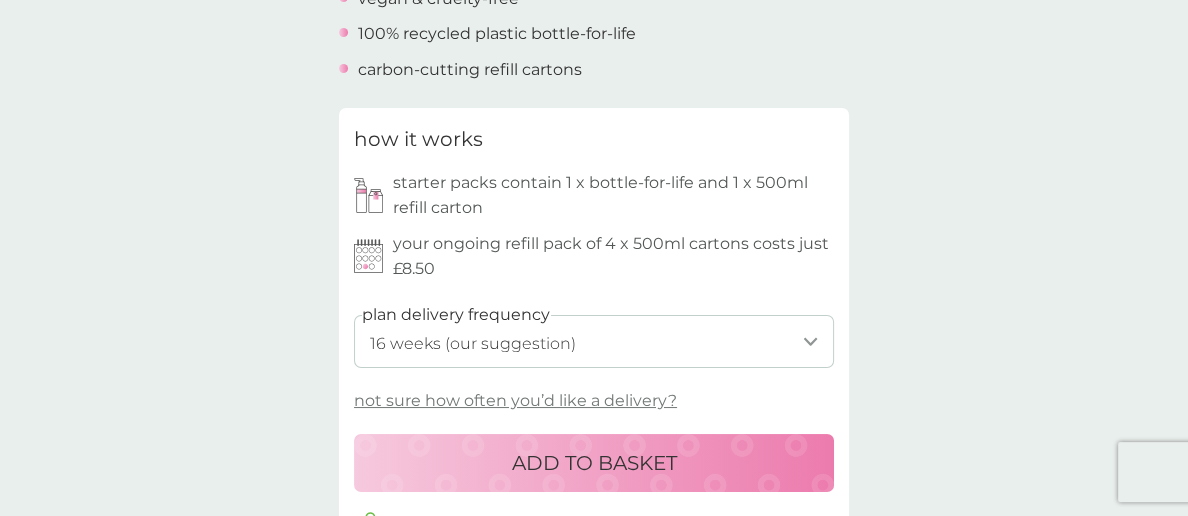 scroll, scrollTop: 853, scrollLeft: 0, axis: vertical 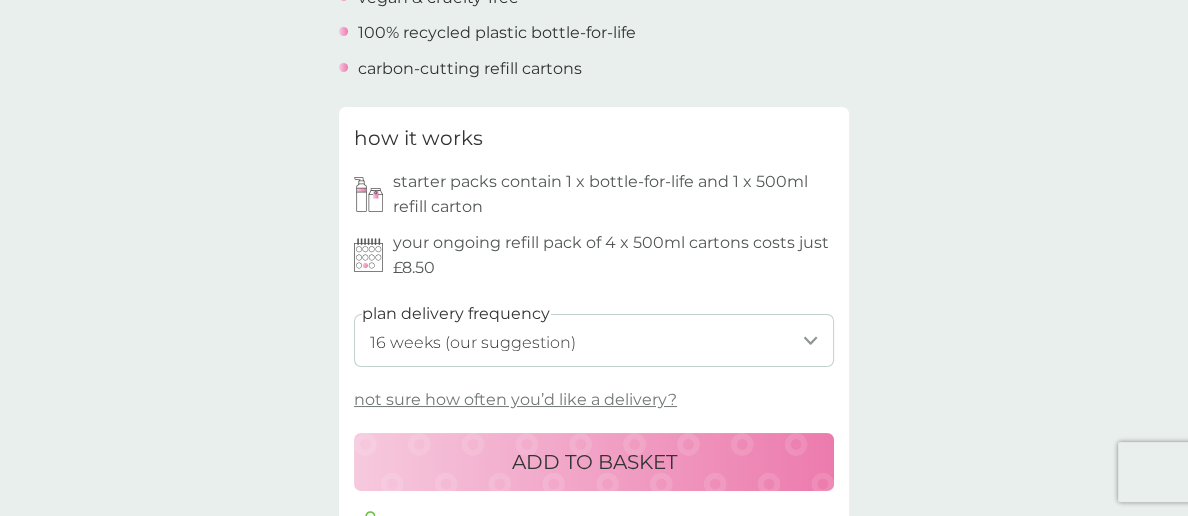 click on "ADD TO BASKET" at bounding box center [594, 462] 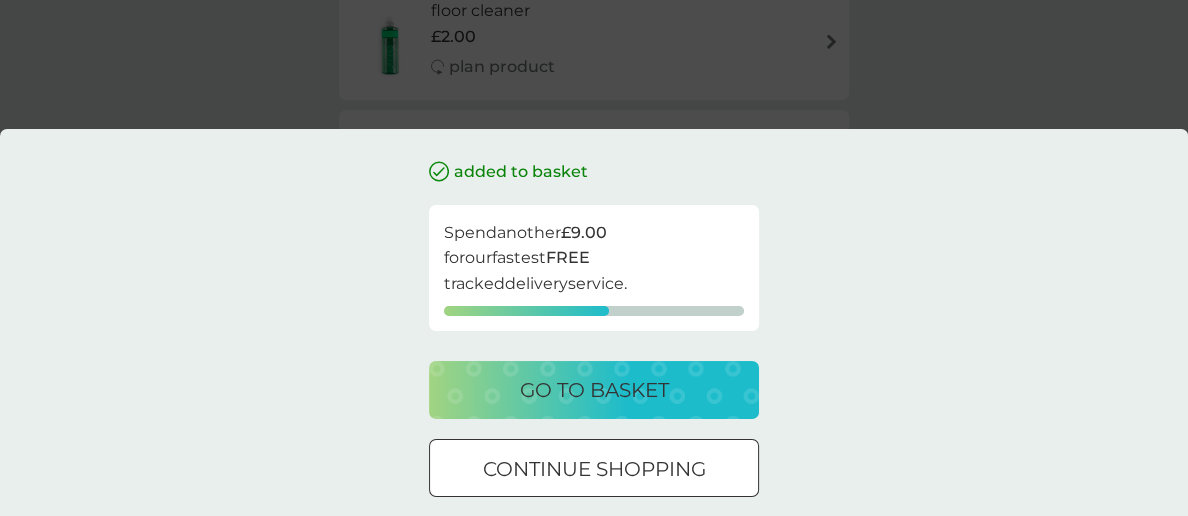 scroll, scrollTop: 0, scrollLeft: 0, axis: both 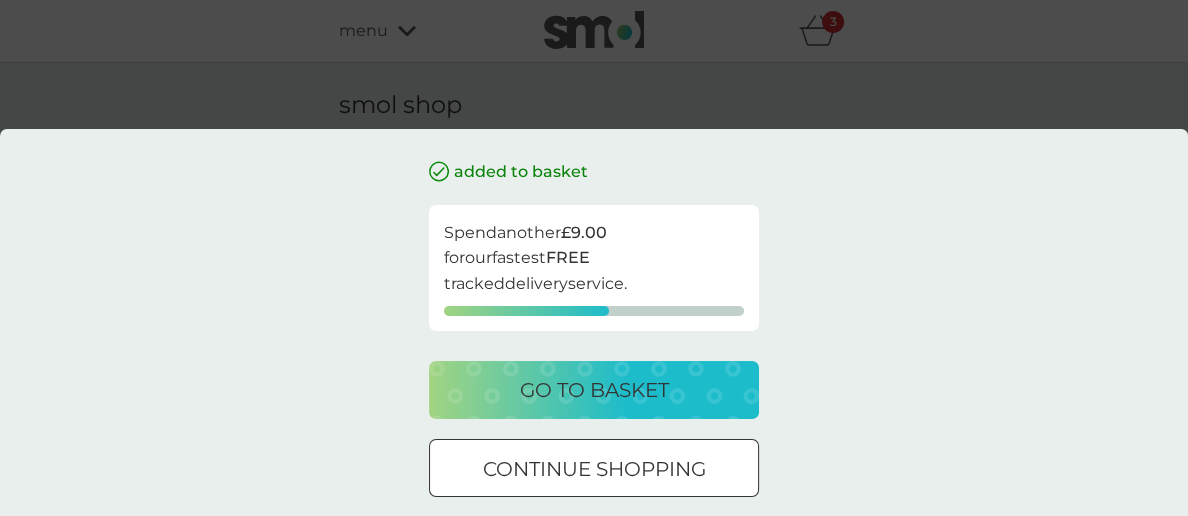 click on "continue shopping" at bounding box center (594, 469) 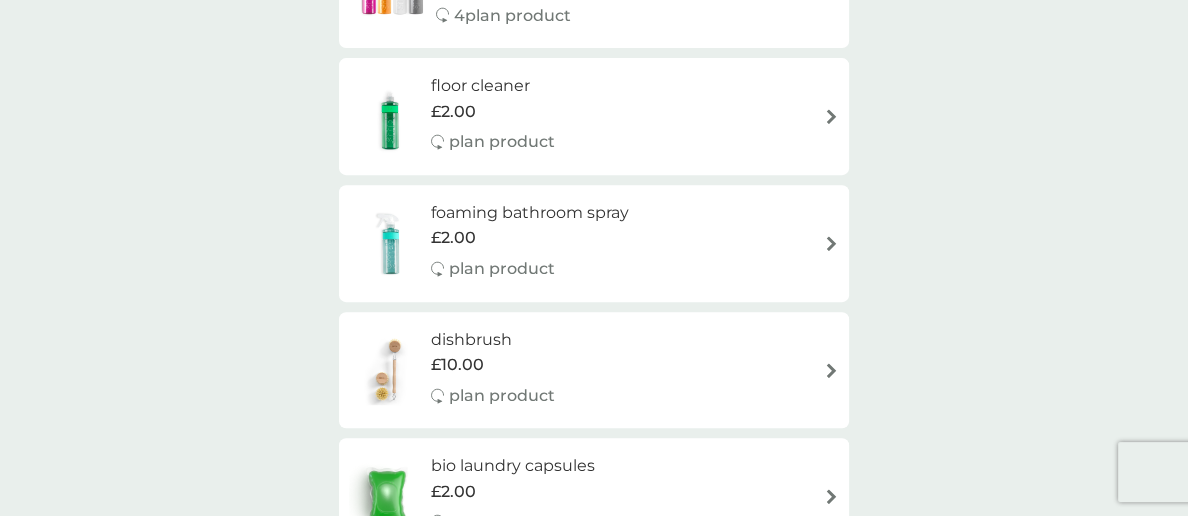 scroll, scrollTop: 0, scrollLeft: 0, axis: both 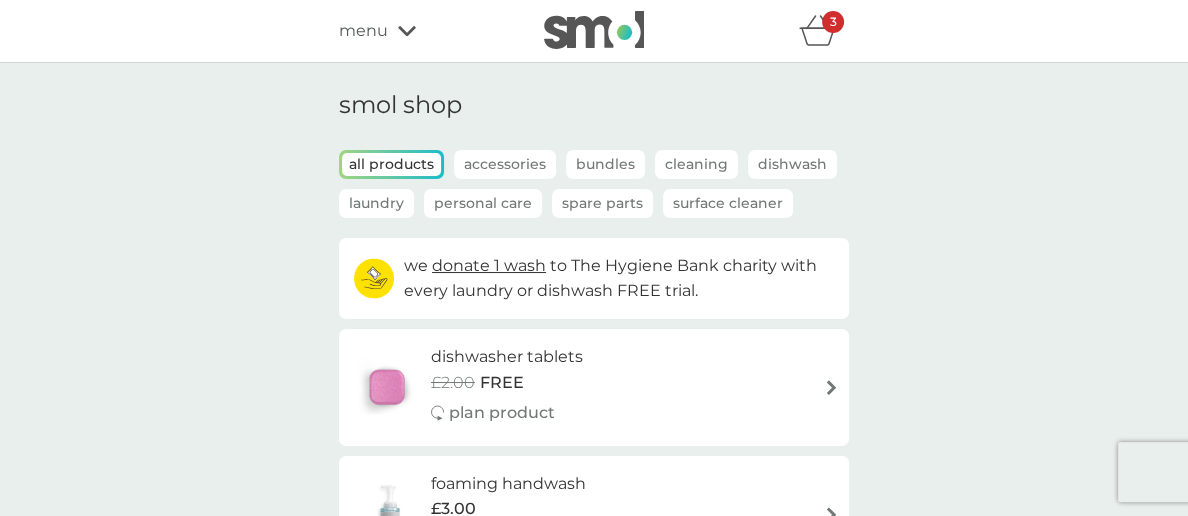 click on "3" at bounding box center [833, 22] 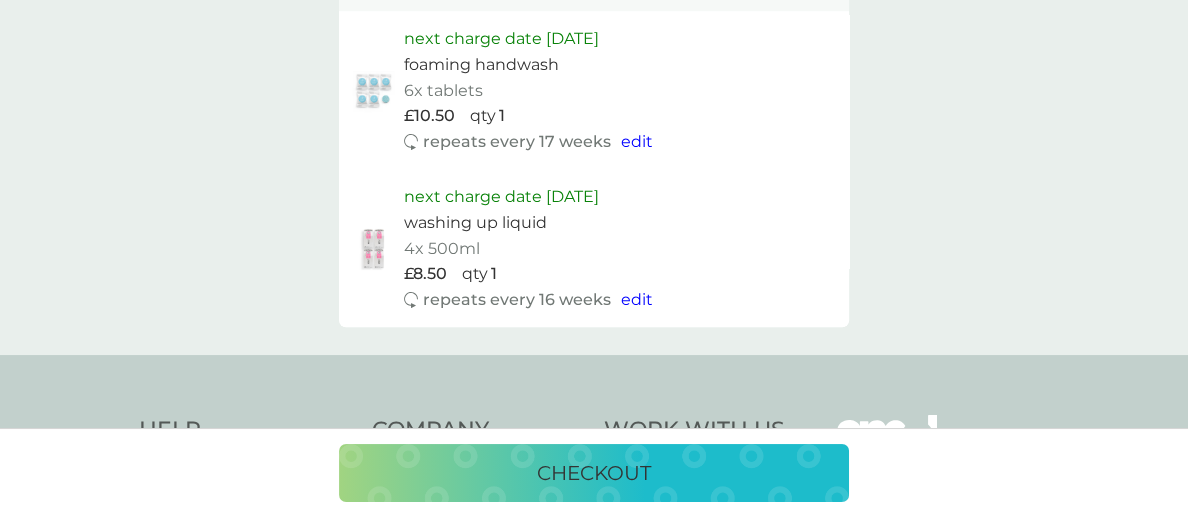 scroll, scrollTop: 1410, scrollLeft: 0, axis: vertical 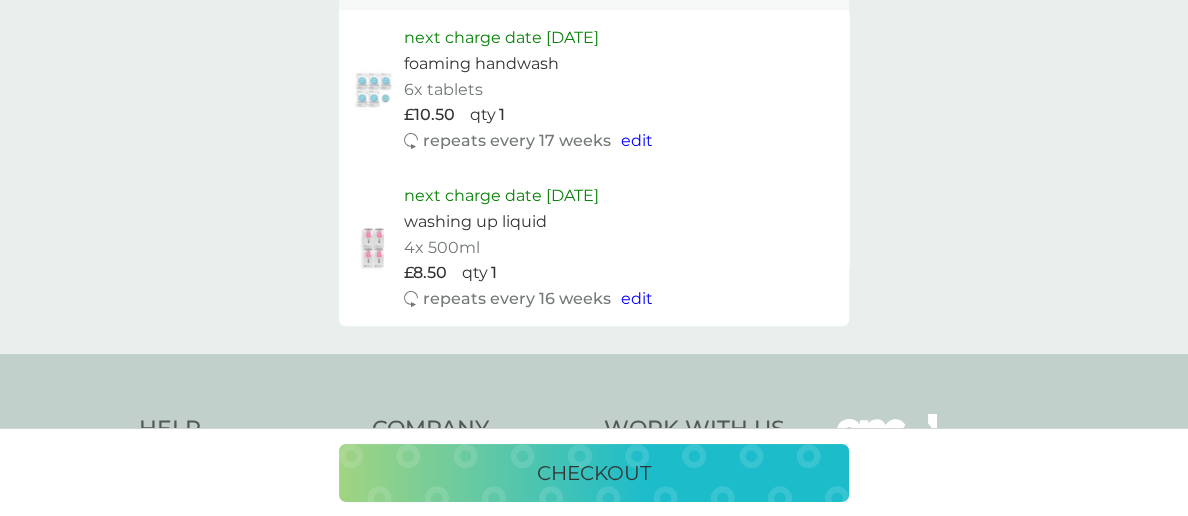 click on "checkout" at bounding box center (594, 473) 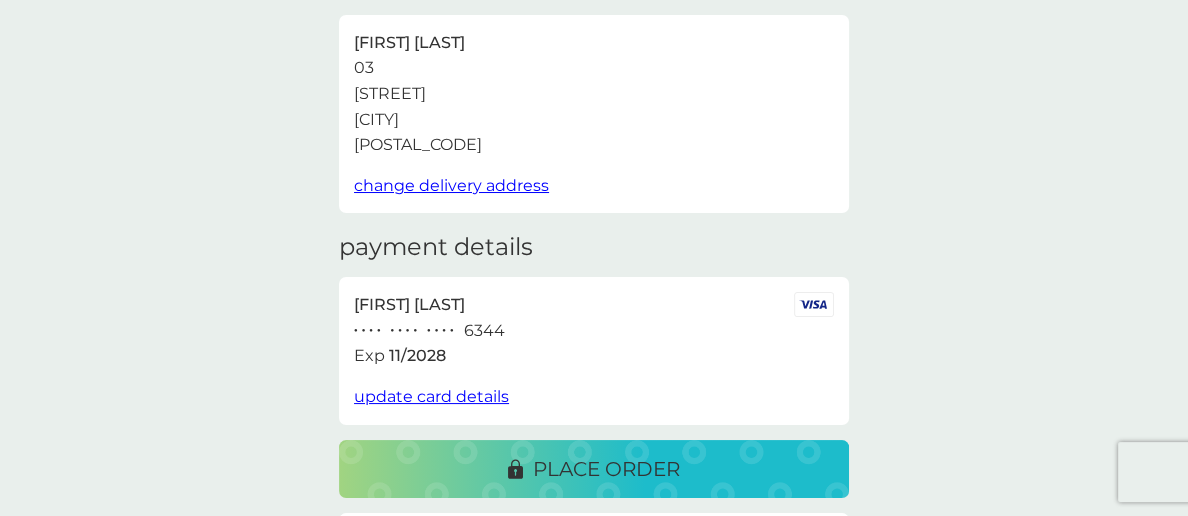 scroll, scrollTop: 125, scrollLeft: 0, axis: vertical 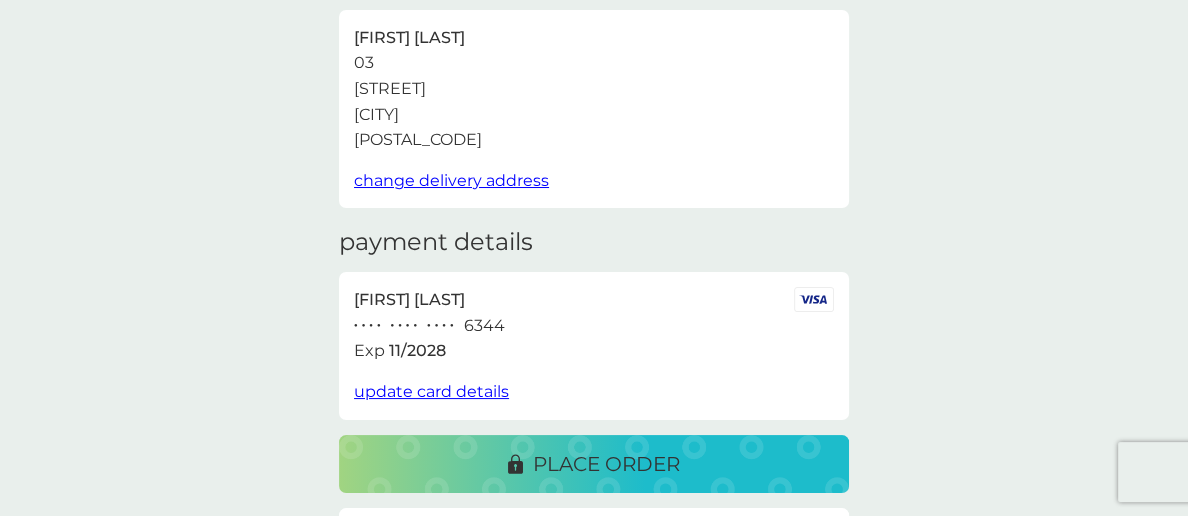 click on "update card details" at bounding box center (431, 391) 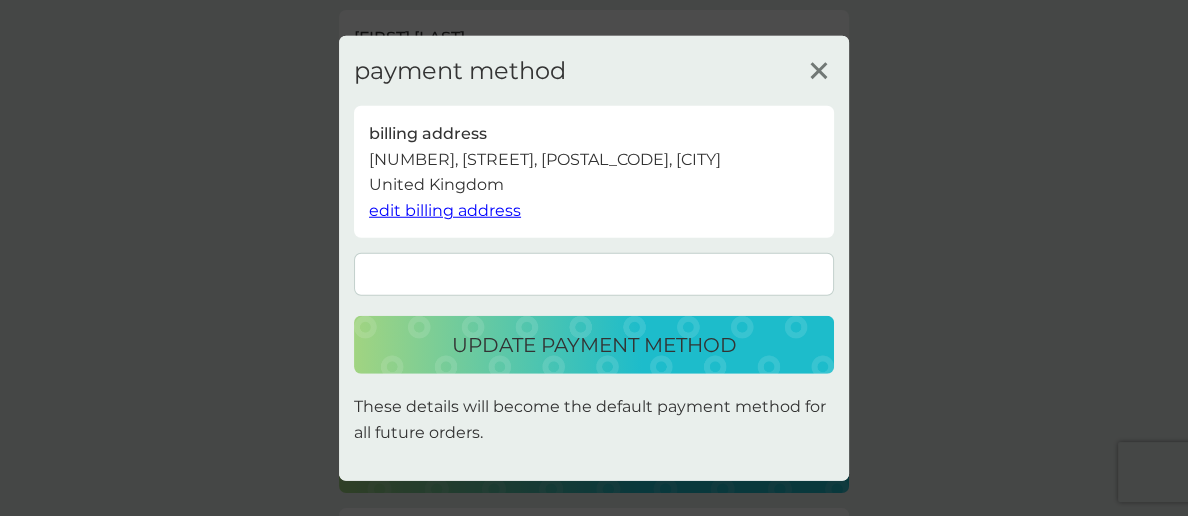 click on "update payment method" at bounding box center [594, 345] 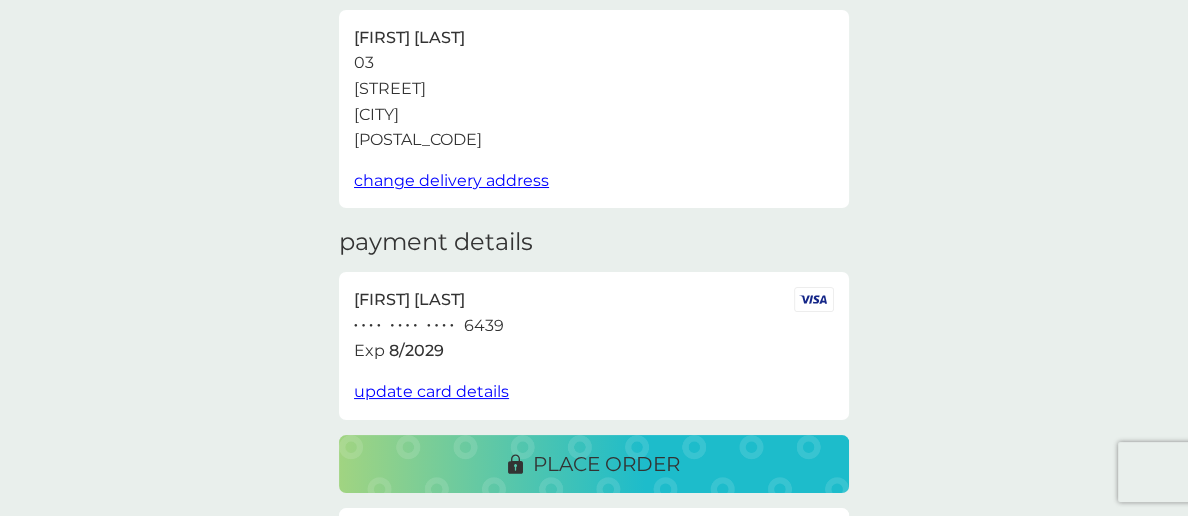 click on "place order" at bounding box center (606, 464) 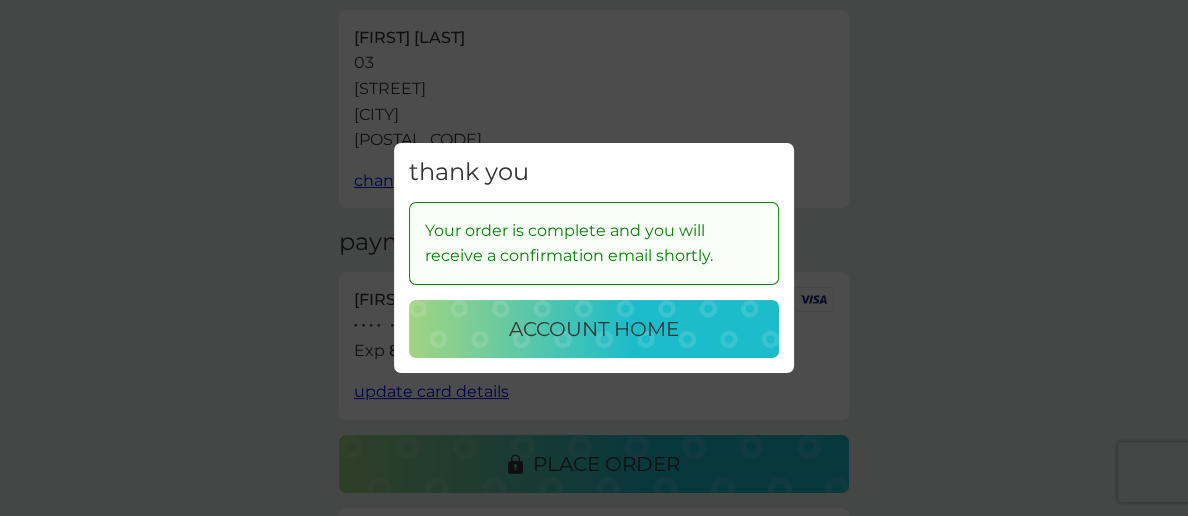 click on "account home" at bounding box center (594, 329) 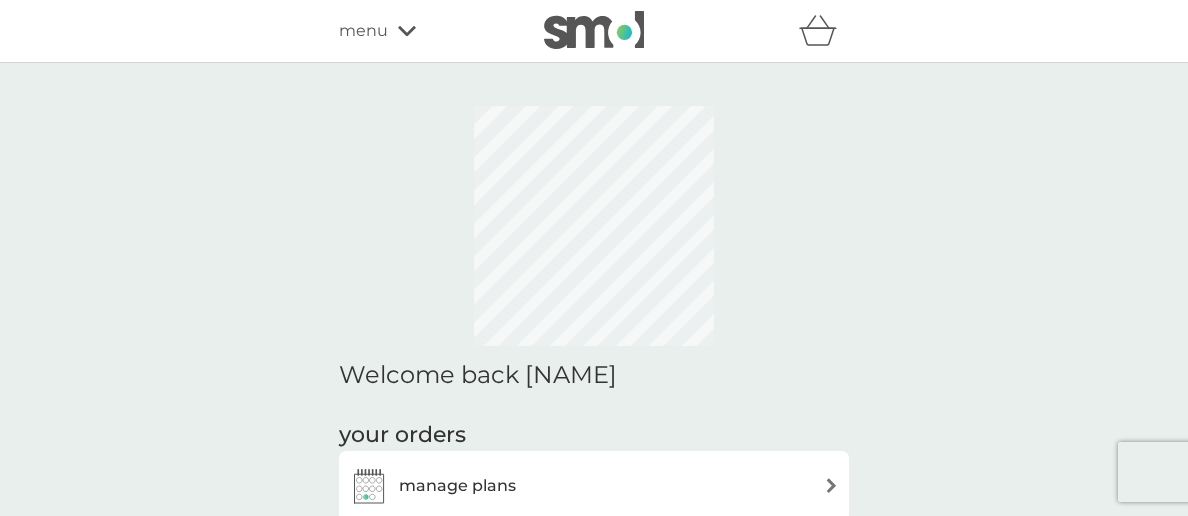scroll, scrollTop: 0, scrollLeft: 0, axis: both 